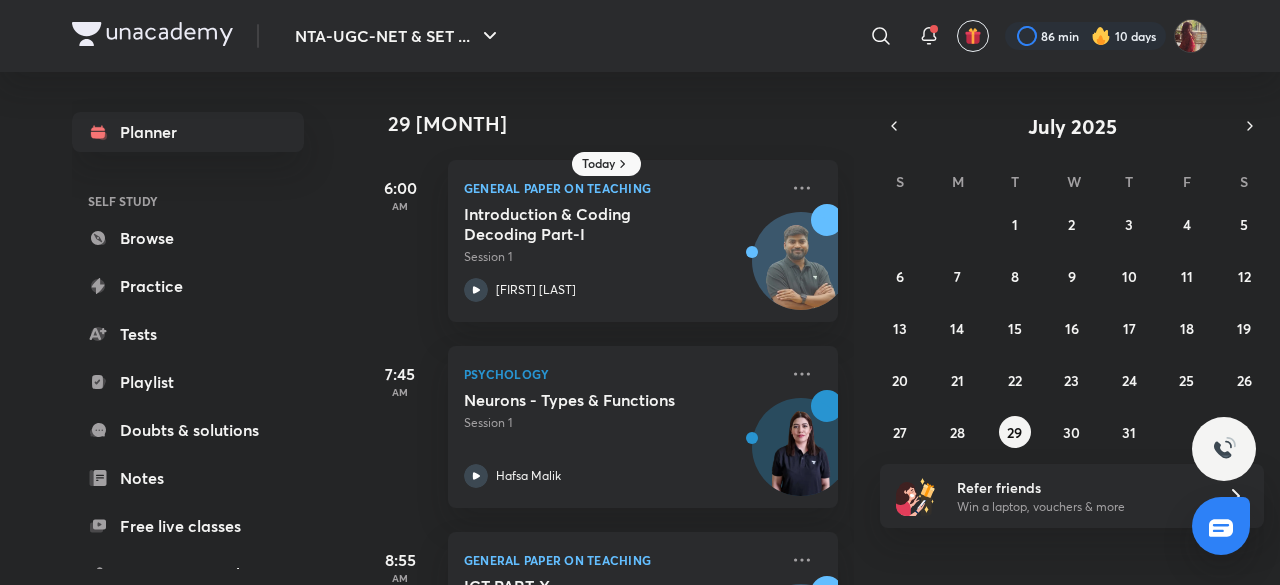 scroll, scrollTop: 0, scrollLeft: 0, axis: both 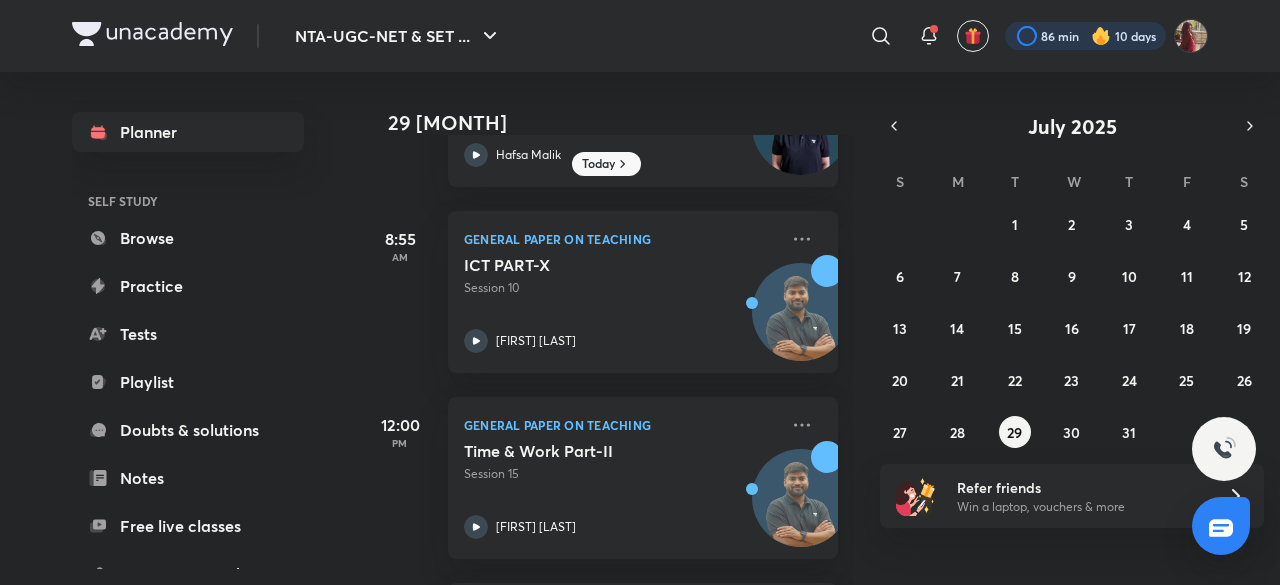 click at bounding box center (1085, 36) 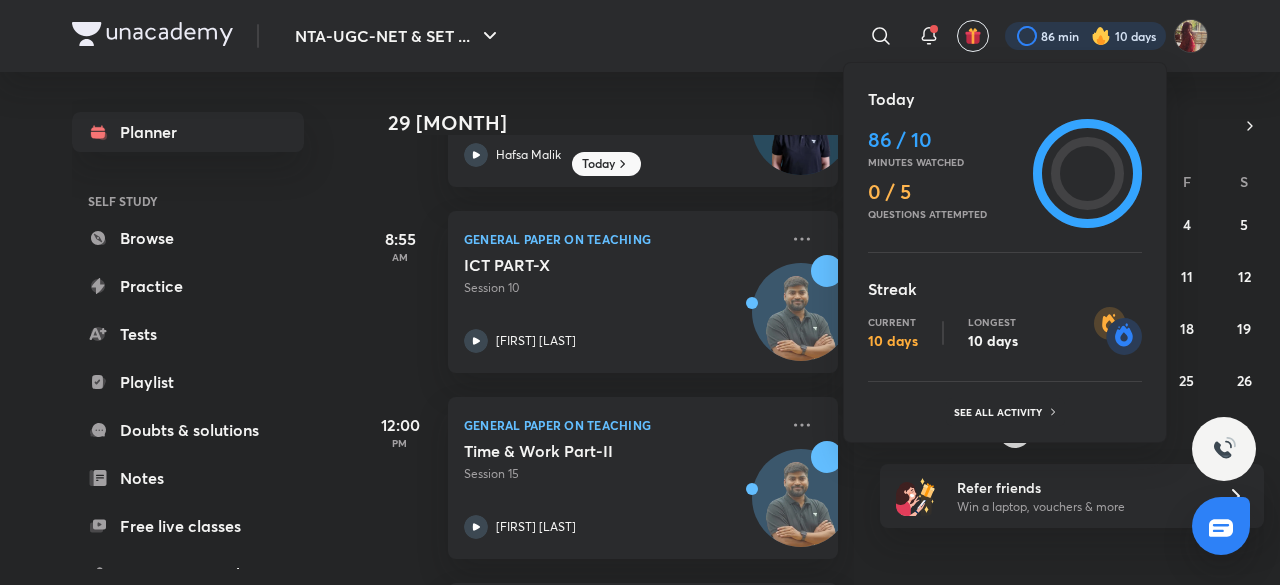 click on "Minutes watched" at bounding box center [946, 162] 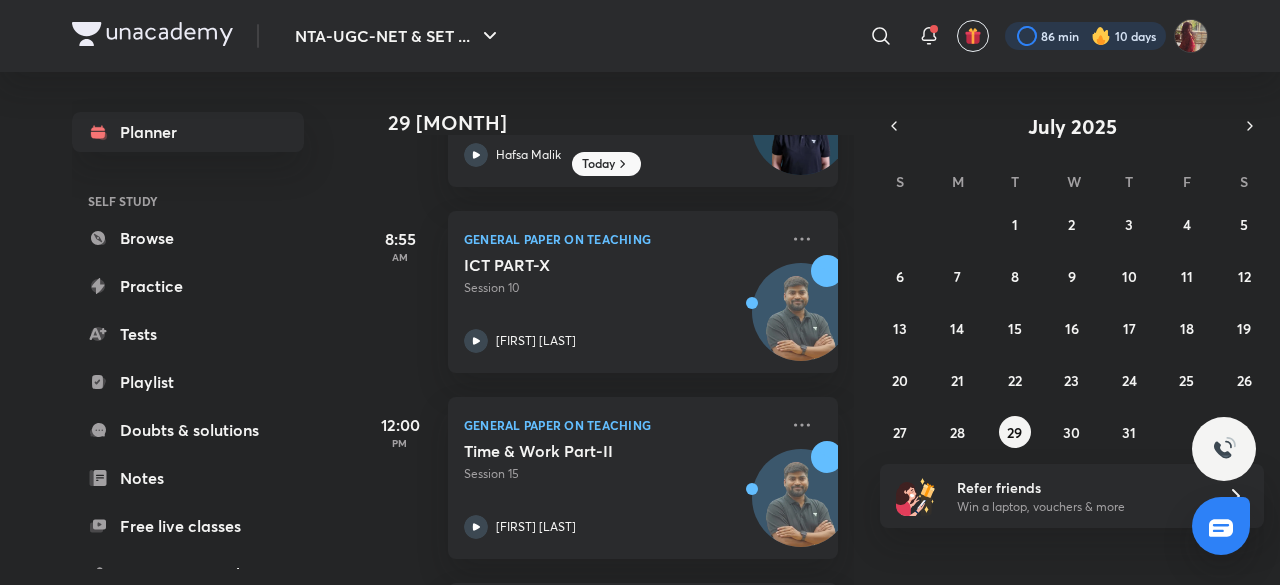 click at bounding box center (1085, 36) 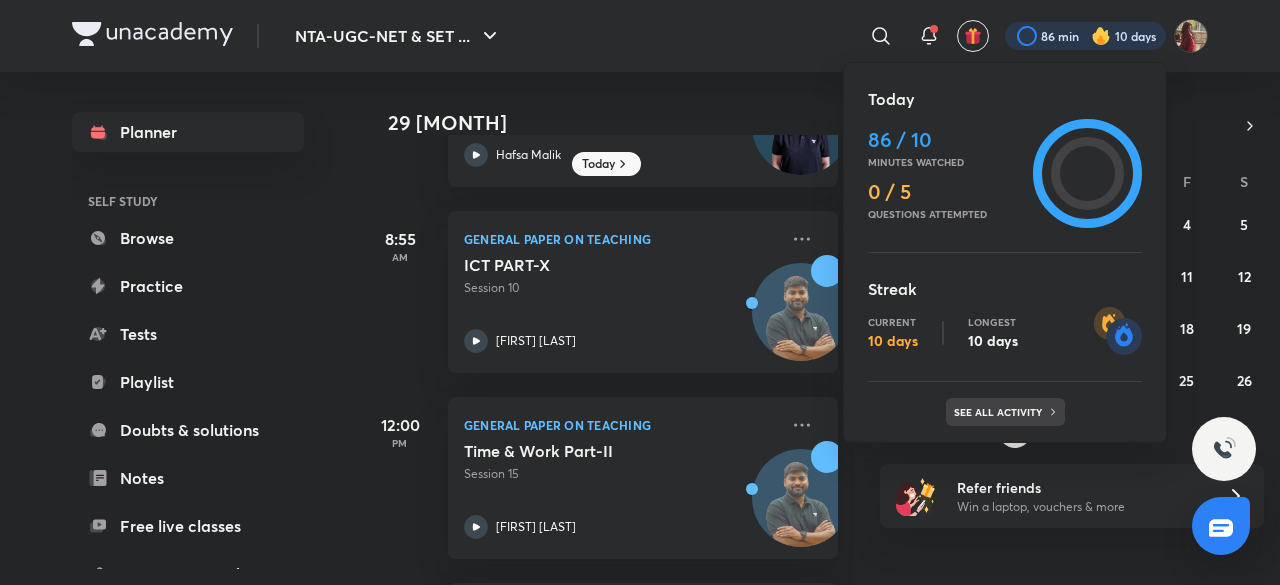click on "See all activity" at bounding box center [1005, 412] 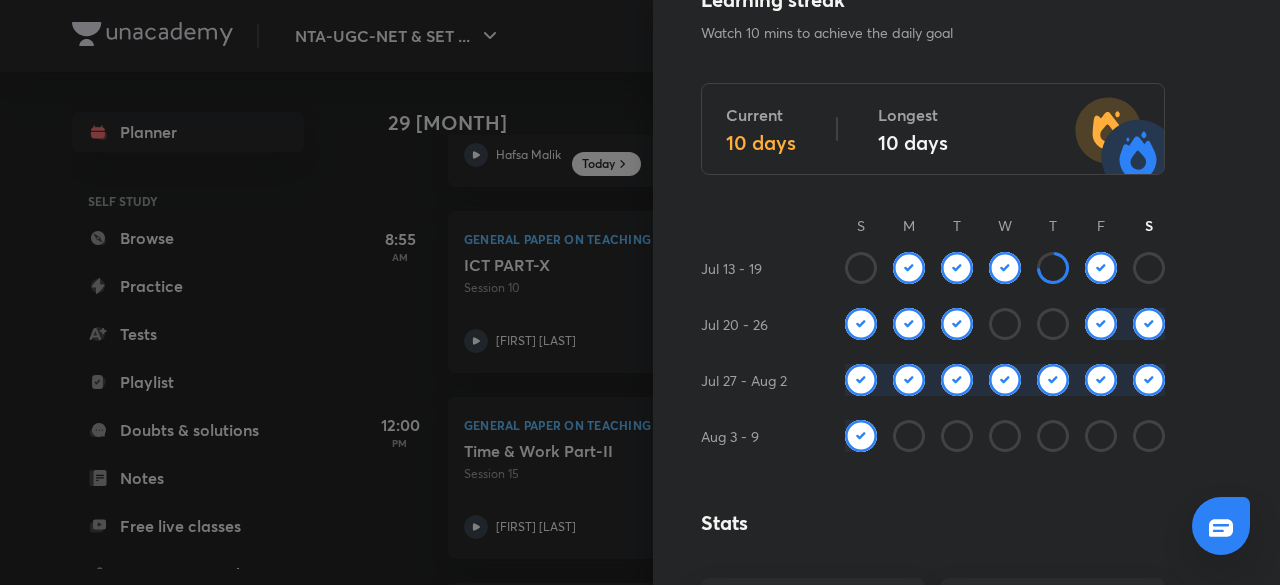 scroll, scrollTop: 0, scrollLeft: 0, axis: both 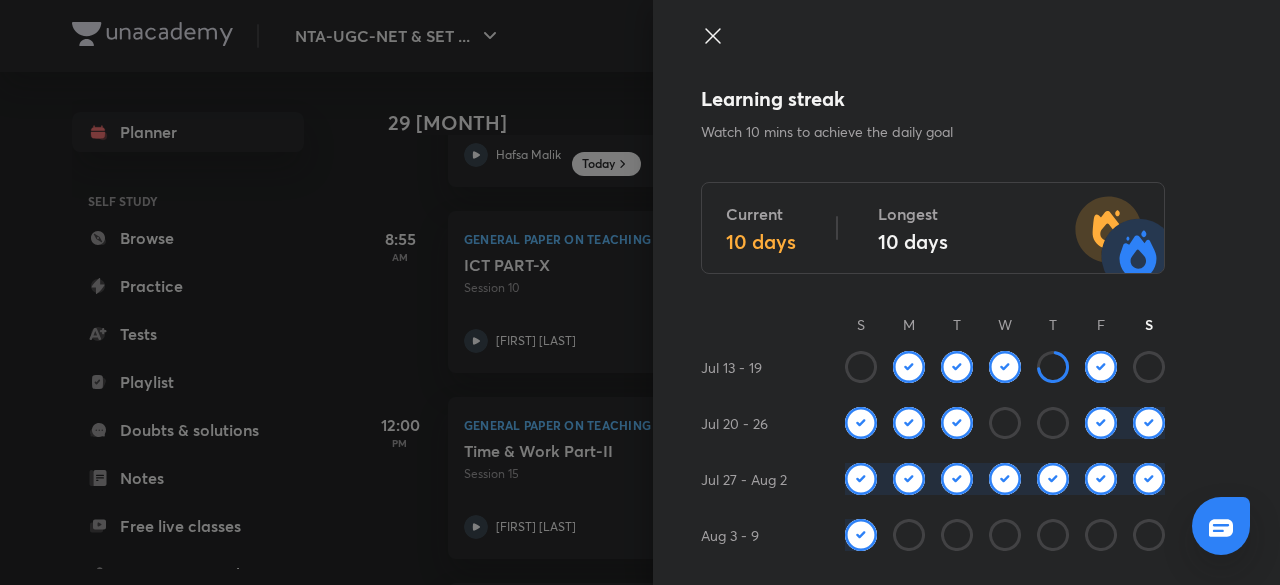 click on "Learning streak Watch 10 mins to achieve the daily goal Current 10 days Longest 10 days S M T W T F S Jul 13 - 19 Jul 20 - 26 Jul 27 - Aug 2 Aug 3 - 9 Stats Total watch minutes 3,466 mins Lessons completed 59 Tests completed 2 Polls answered Questions attempted 30 Leaderboard NTA-UGC-NET ... Today [FIRST] [LAST] 254 mins • 2 days streak [FIRST] [LAST] 222 mins • 0 days streak [FIRST] [LAST] 215 mins • 0 days streak #9 You + See full leaderboard Knowledge hats Teachers' Day hat Unlocked on Sep 1, 2023 Dedicate Blue Hat Unlocked on Jul 20, 2025 Dedicate Green Hat Unlocked on Jul 20, 2025 Dedicate Orange Hat Unlocked on Jul 20, 2025 Dedicate Yellow Hat Unlocked on Jul 20, 2025 Dedicate White Hat Unlocked on Jul 20, 2025 Dedicate Welcome to Unacademy! Joined on Jul 5, 2025 Purple Hat Unlock at 5K learning minutes" at bounding box center (966, 292) 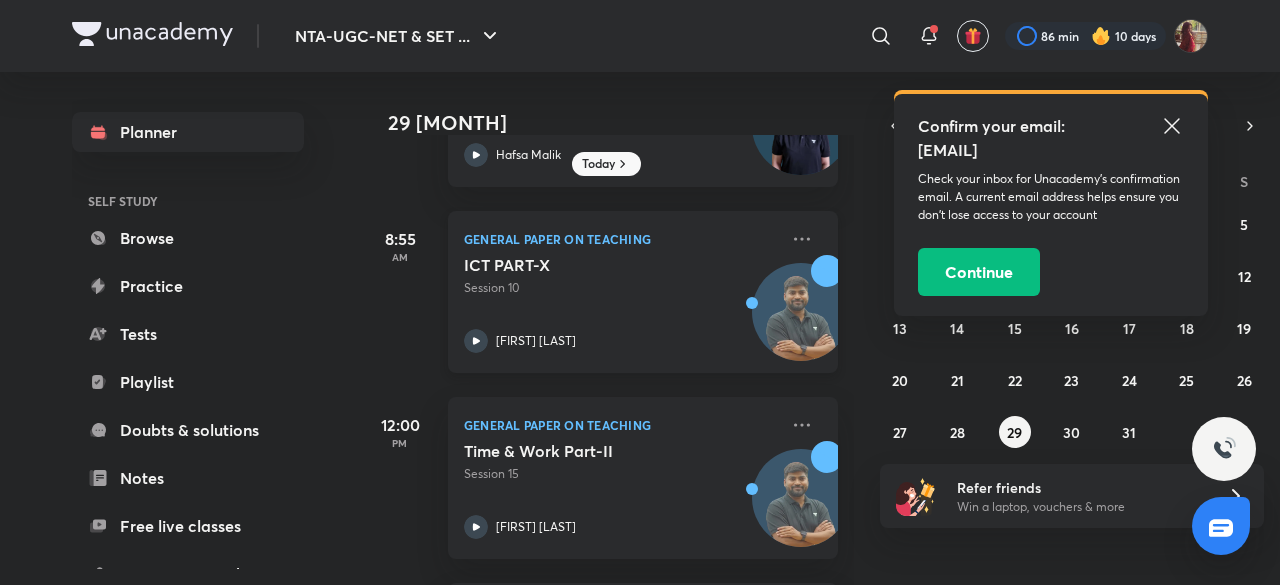 click on "[FIRST] [LAST]" at bounding box center [621, 341] 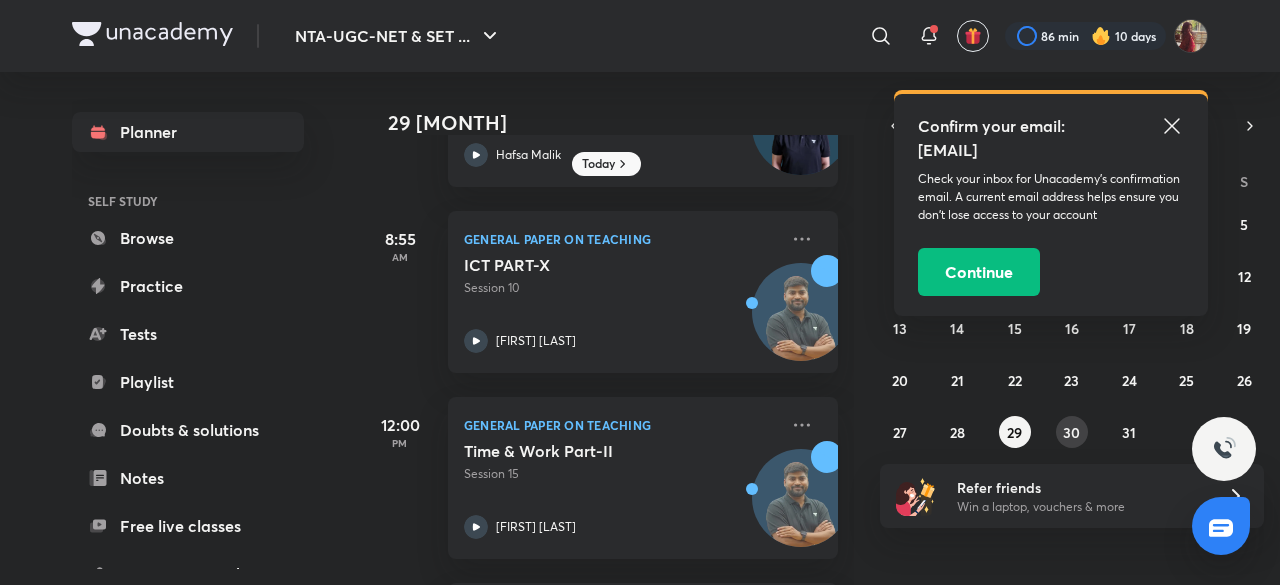 click on "30" at bounding box center [1071, 432] 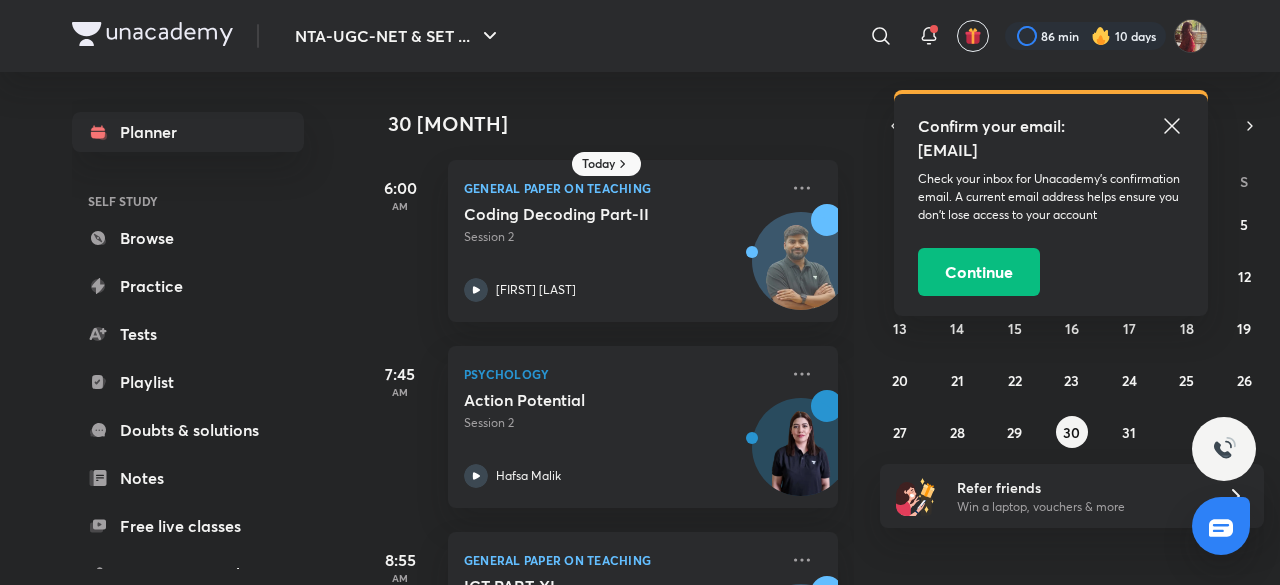 click 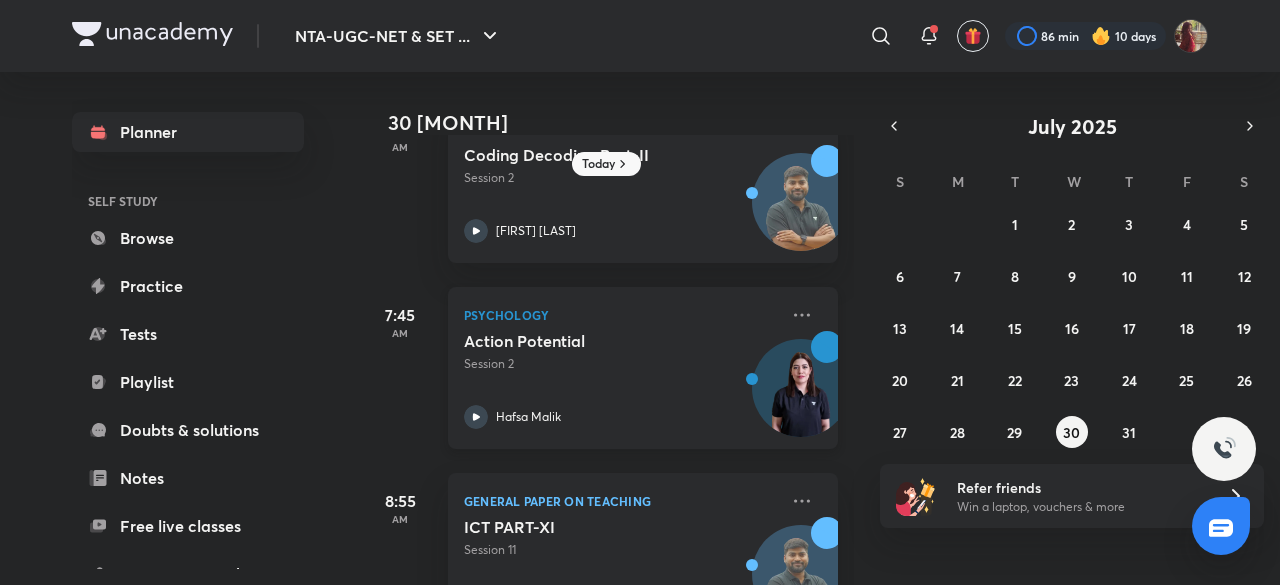 scroll, scrollTop: 61, scrollLeft: 0, axis: vertical 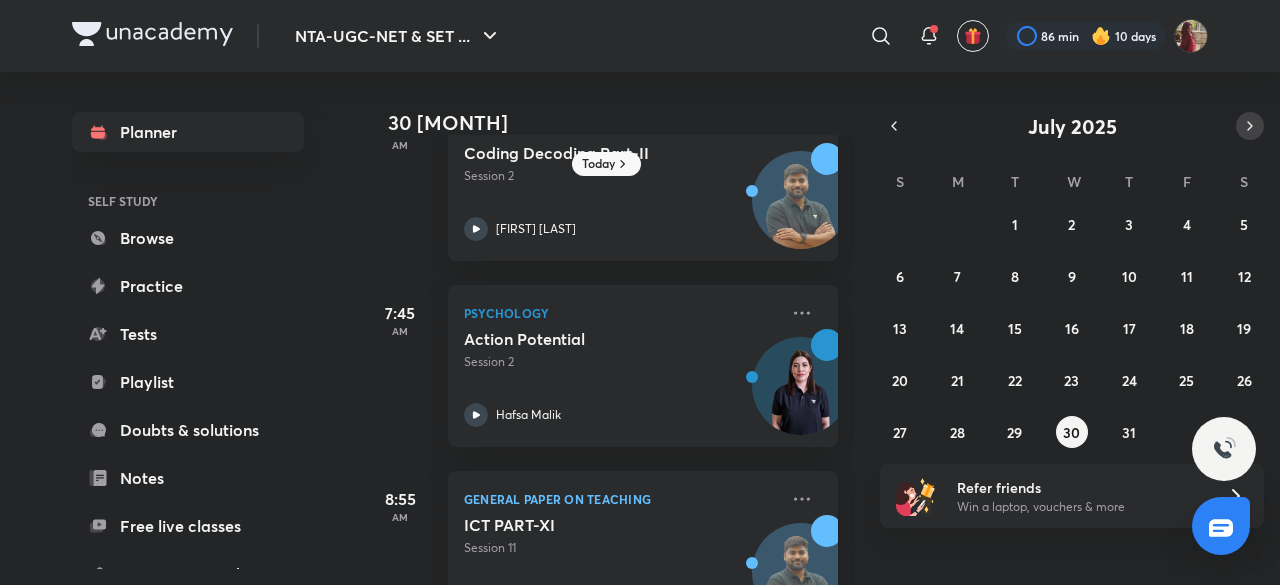 click 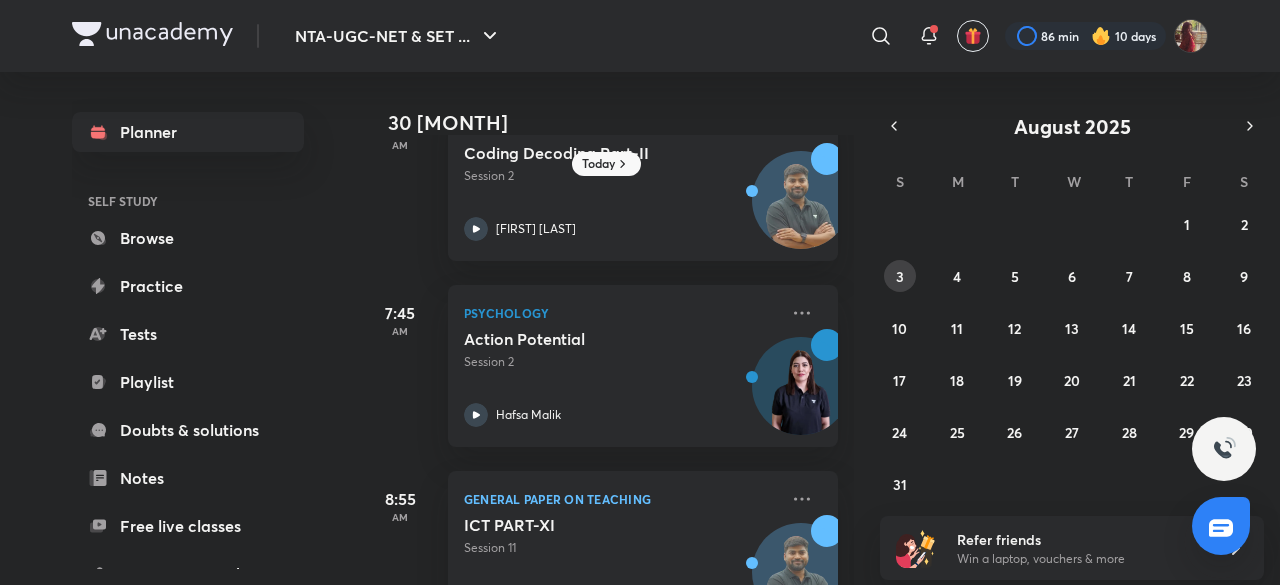 click on "3" at bounding box center [900, 276] 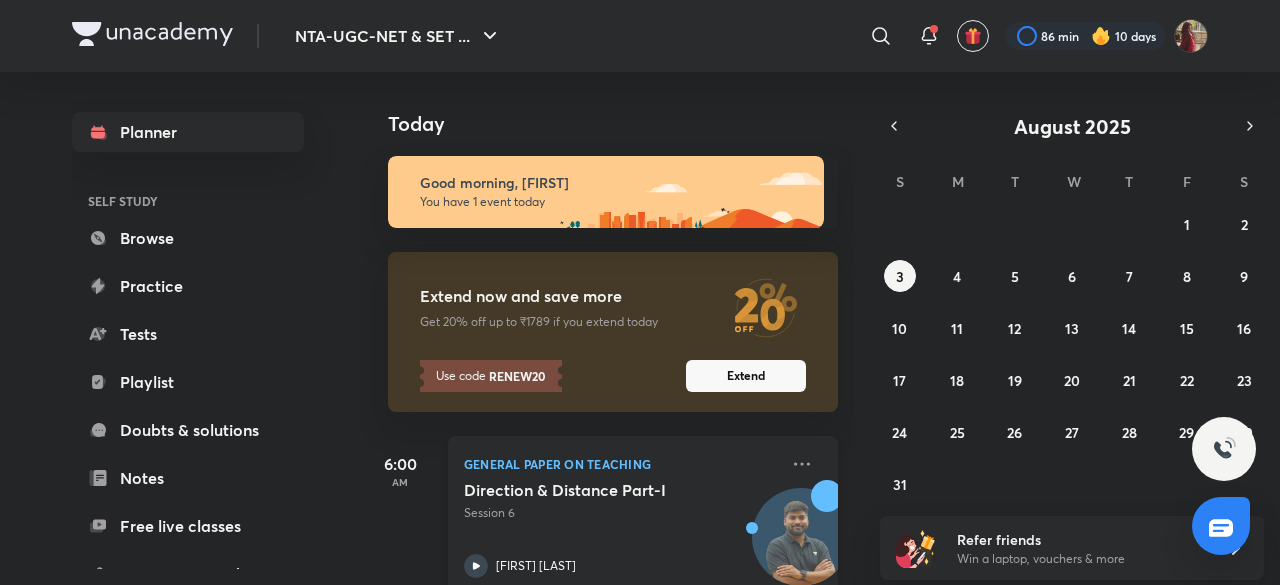 scroll, scrollTop: 45, scrollLeft: 0, axis: vertical 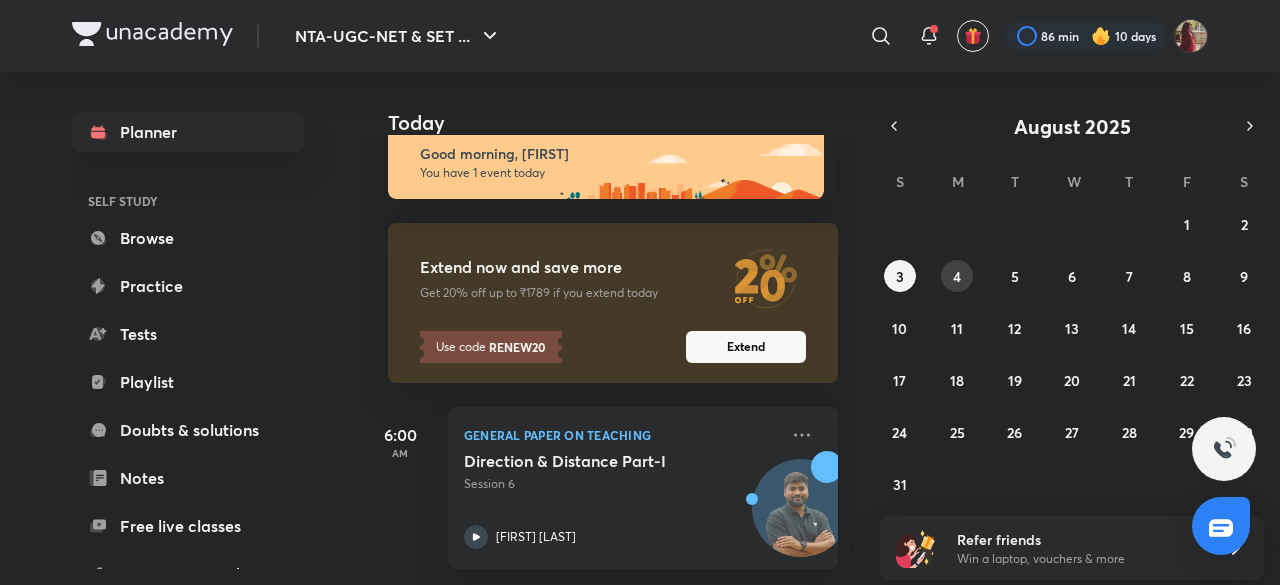 click on "4" at bounding box center [957, 276] 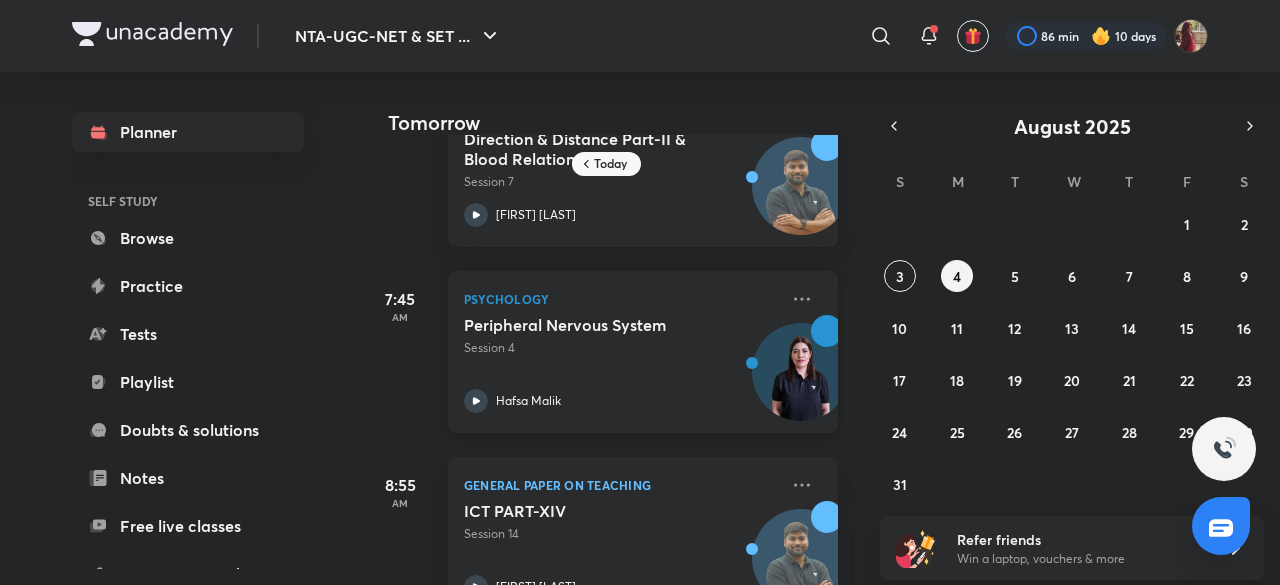 scroll, scrollTop: 0, scrollLeft: 0, axis: both 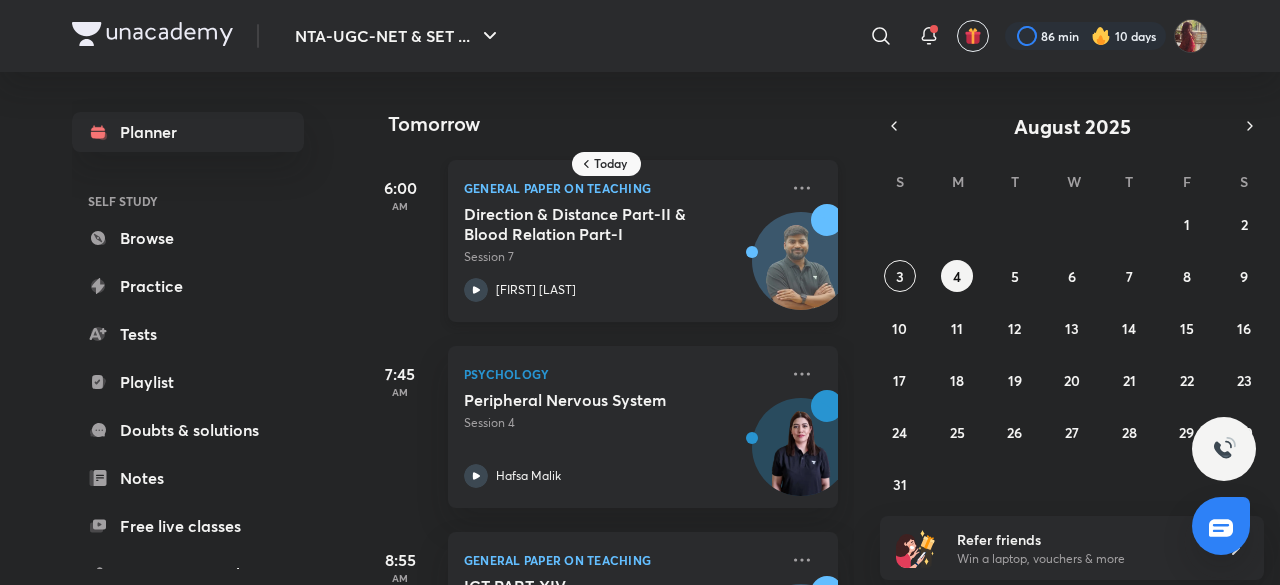 click on "Direction & Distance Part-II & Blood Relation Part-I" at bounding box center [588, 224] 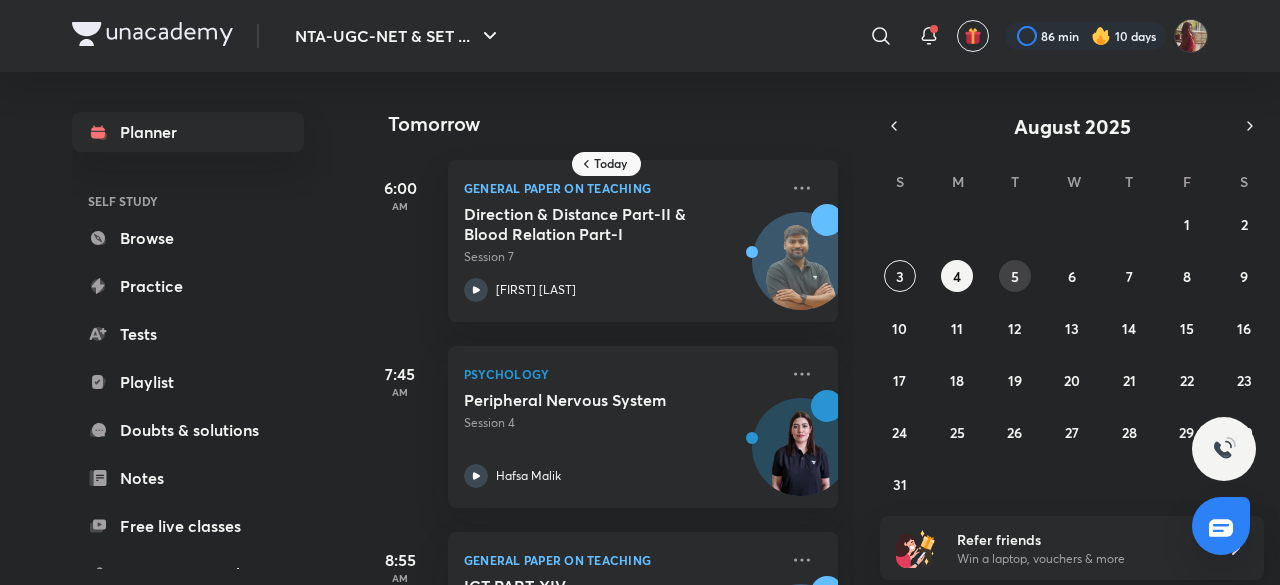 click on "5" at bounding box center (1015, 276) 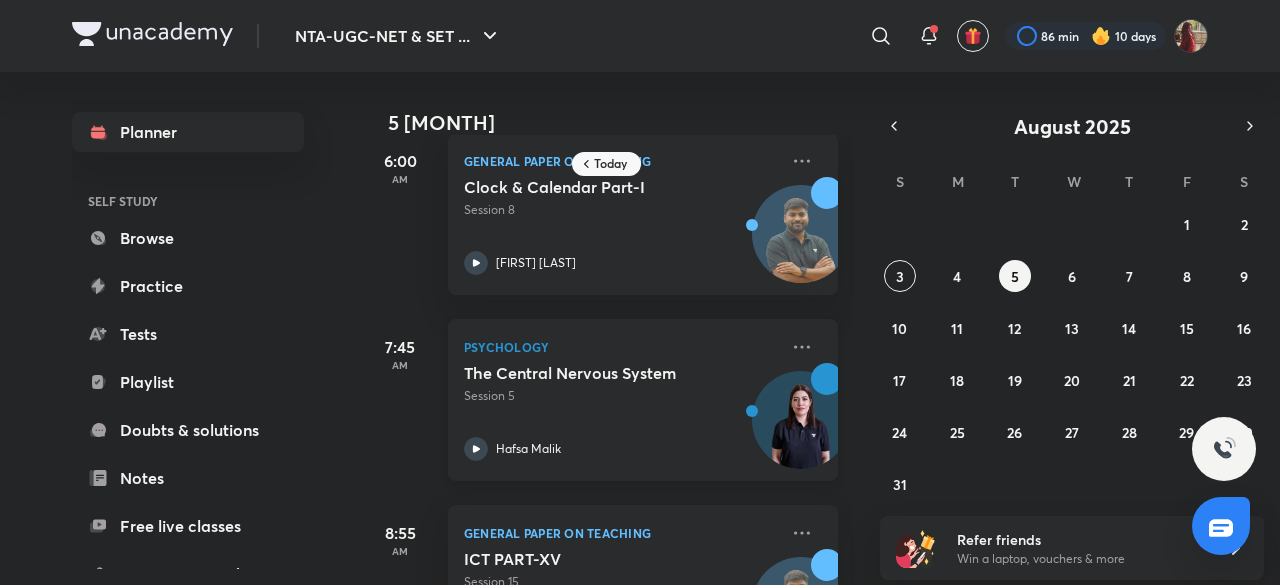 scroll, scrollTop: 0, scrollLeft: 0, axis: both 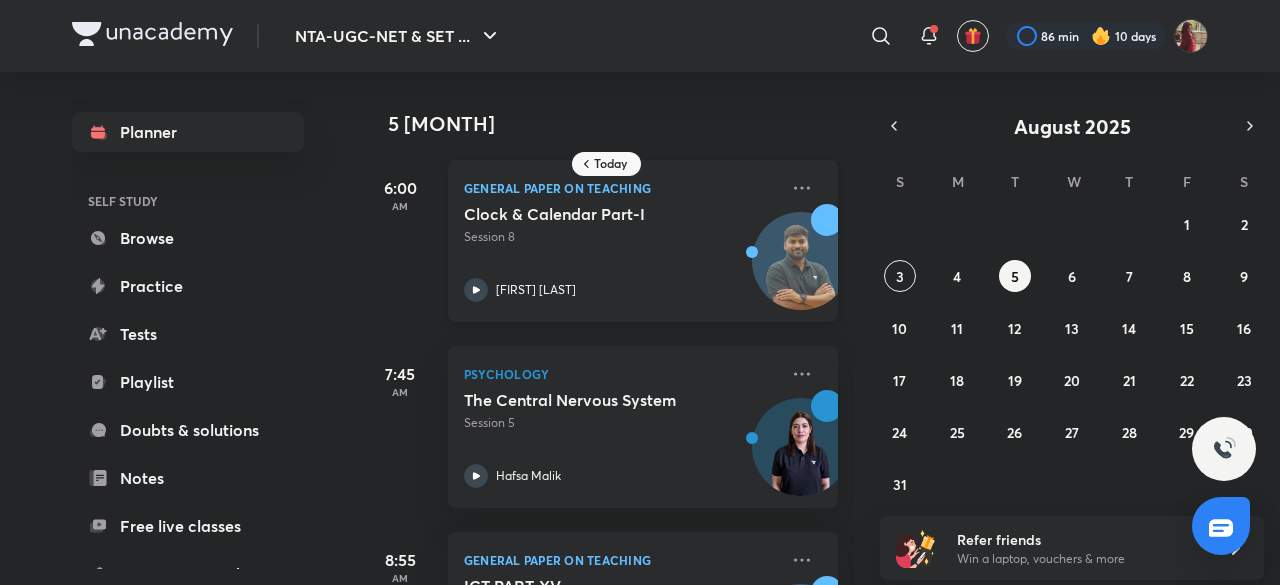 click on "[FIRST] [LAST]" at bounding box center [621, 290] 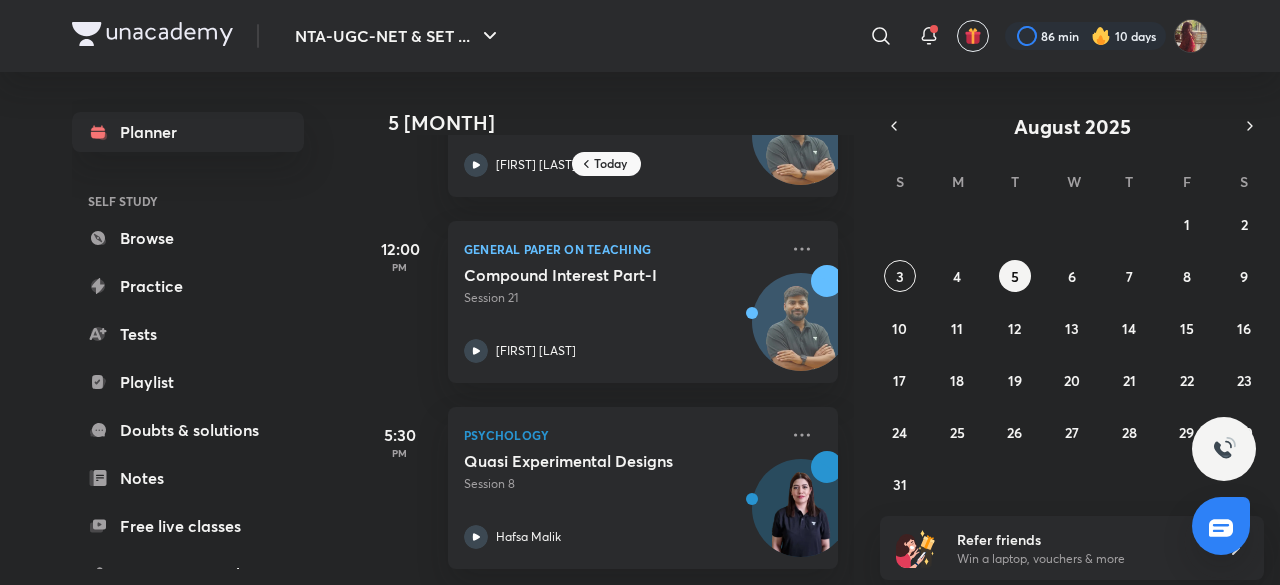 scroll, scrollTop: 0, scrollLeft: 0, axis: both 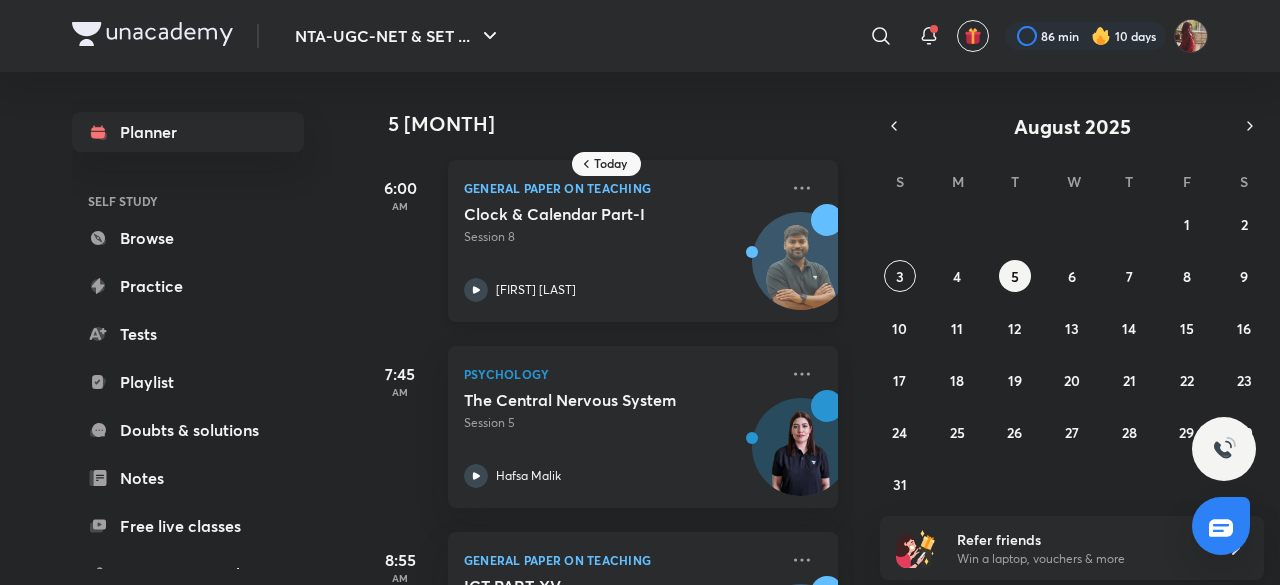 click on "[FIRST] [LAST]" at bounding box center [536, 290] 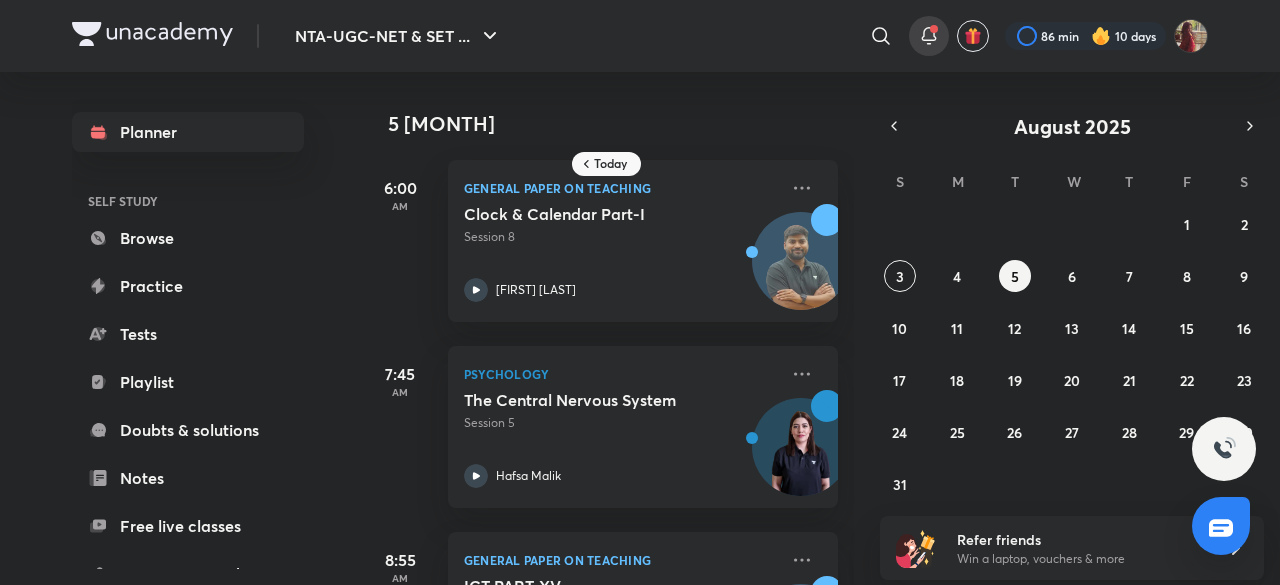 click 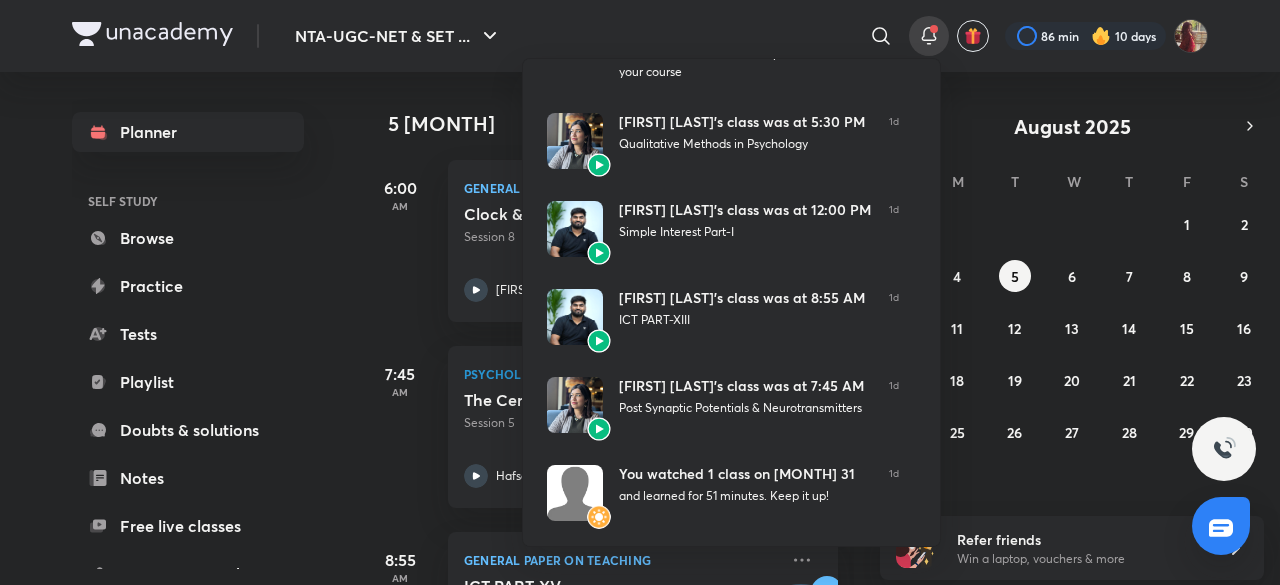 scroll, scrollTop: 556, scrollLeft: 0, axis: vertical 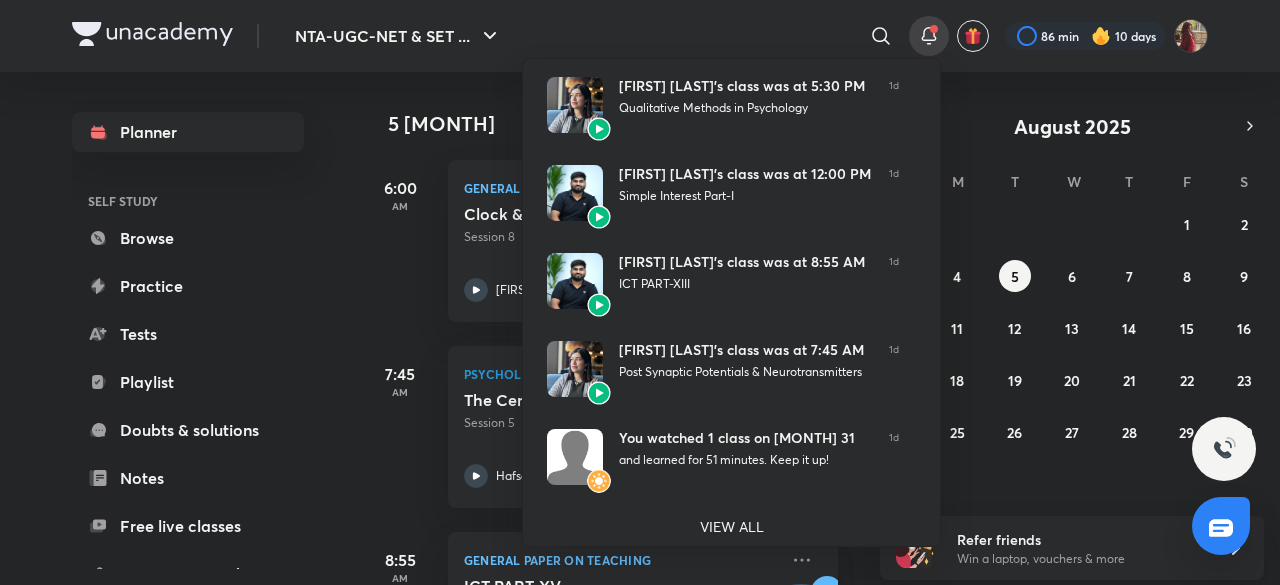 click at bounding box center [640, 292] 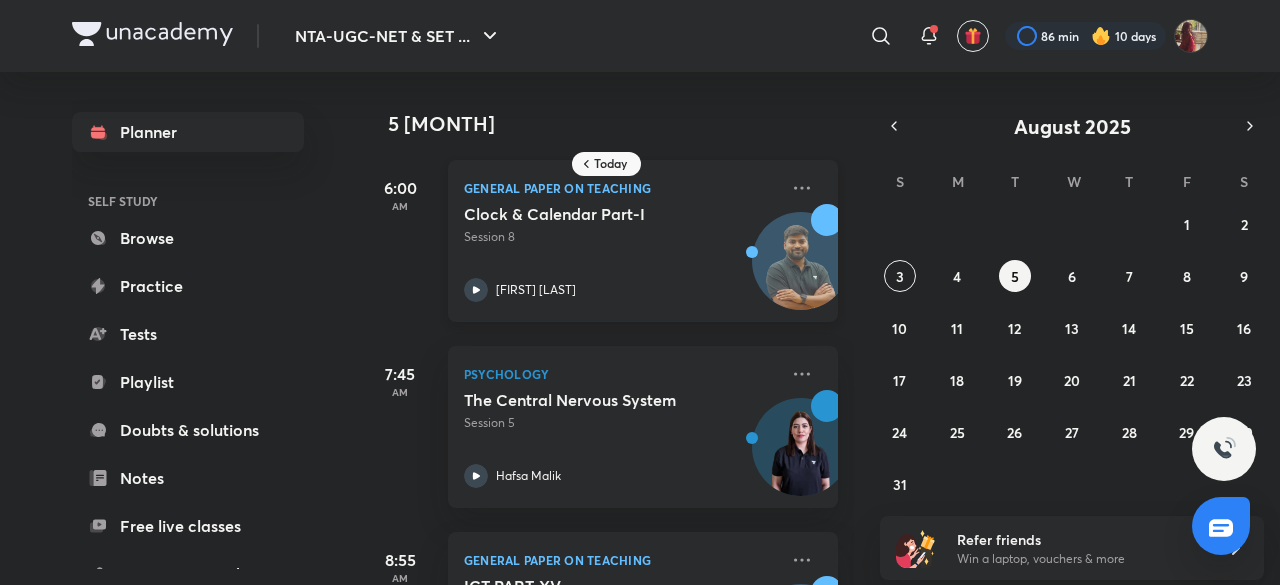 click on "General Paper on Teaching" at bounding box center (621, 188) 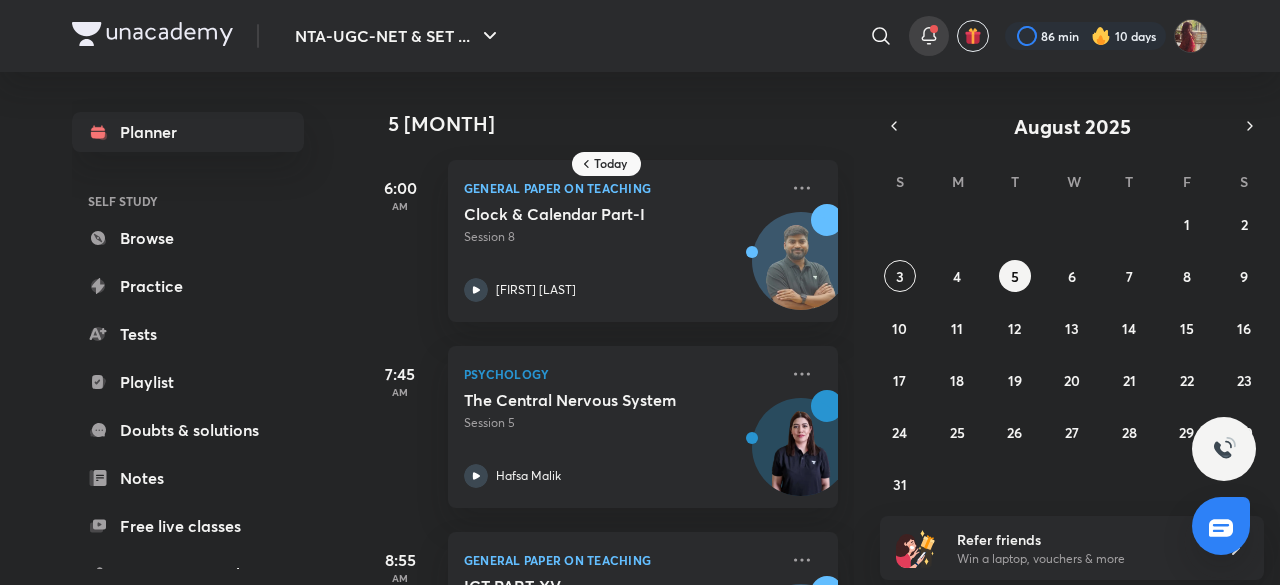 click 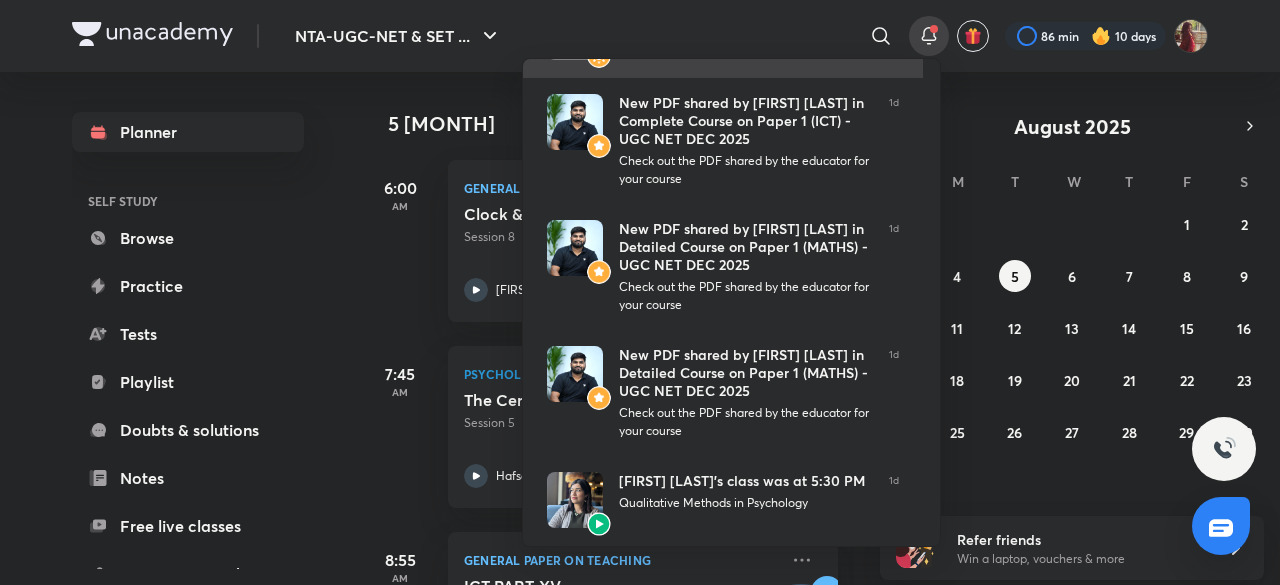 scroll, scrollTop: 160, scrollLeft: 0, axis: vertical 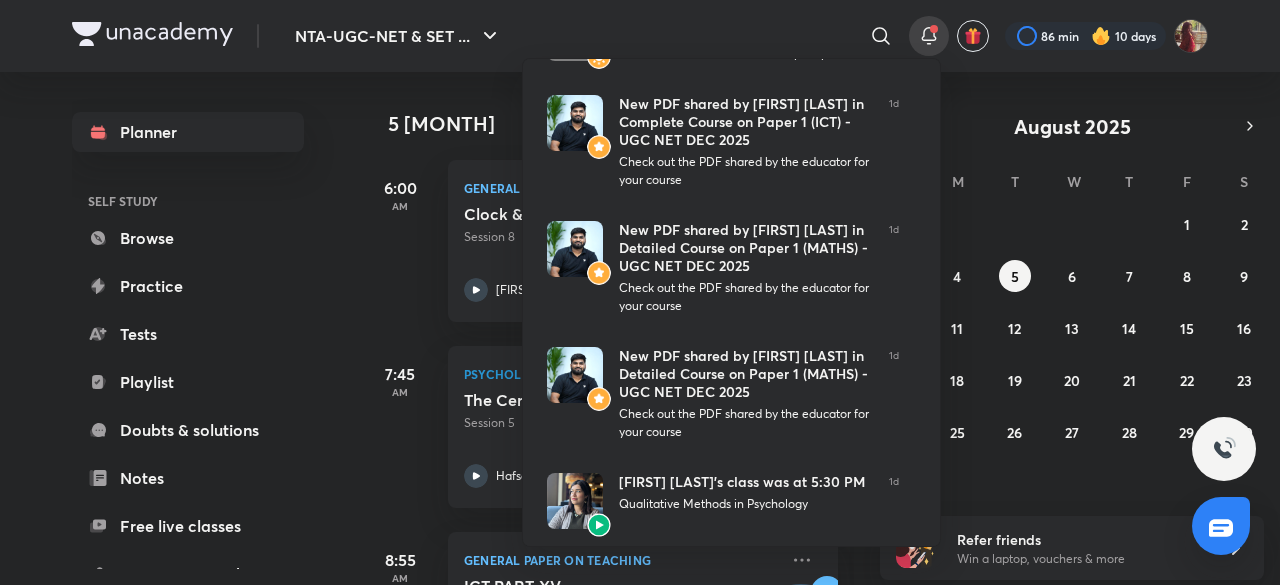 click at bounding box center (640, 292) 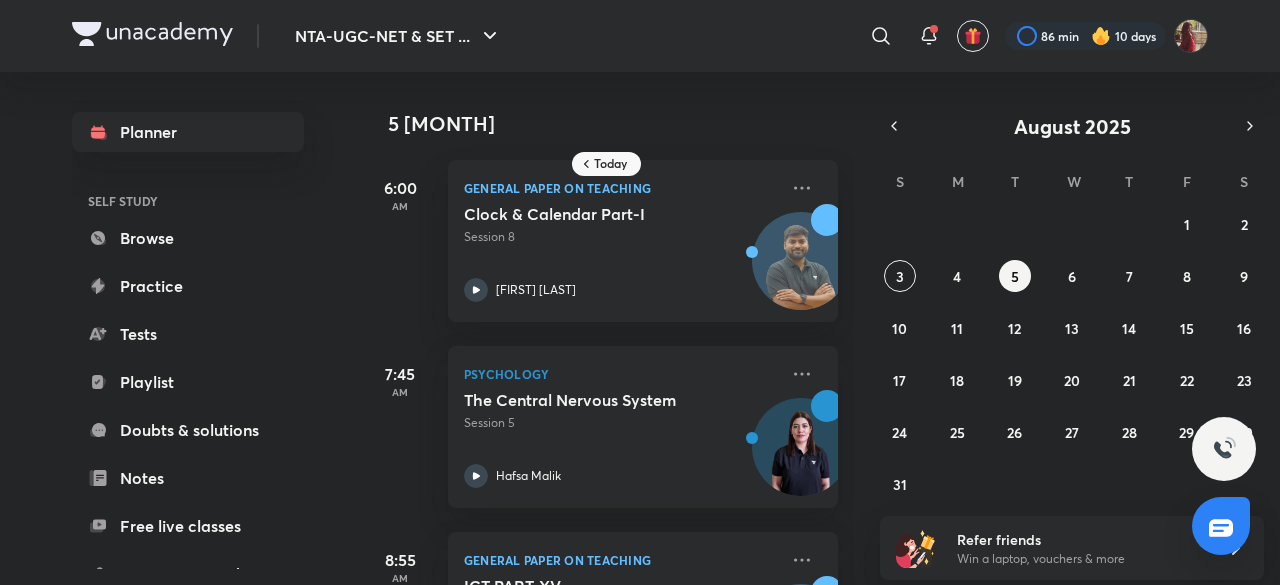 click at bounding box center [152, 34] 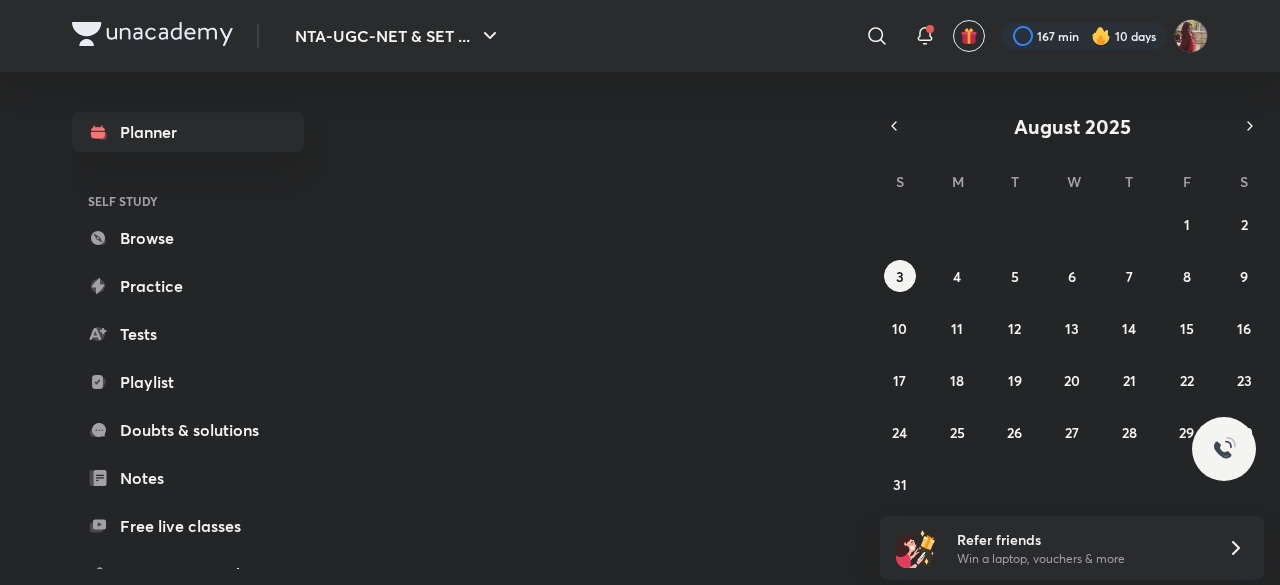 scroll, scrollTop: 0, scrollLeft: 0, axis: both 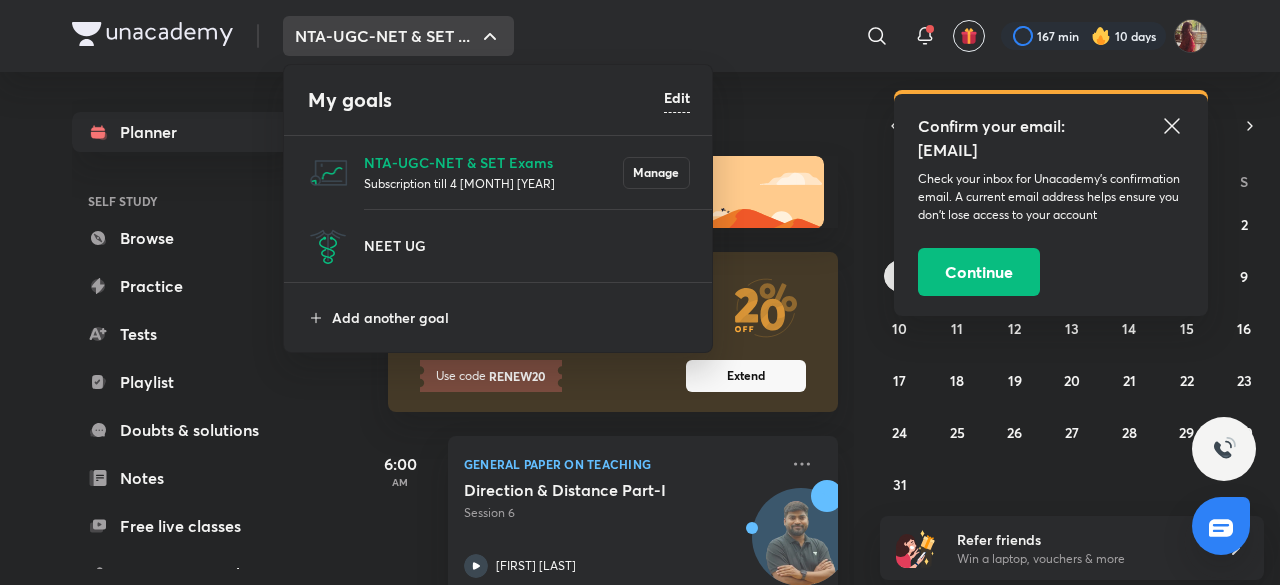 click at bounding box center (640, 292) 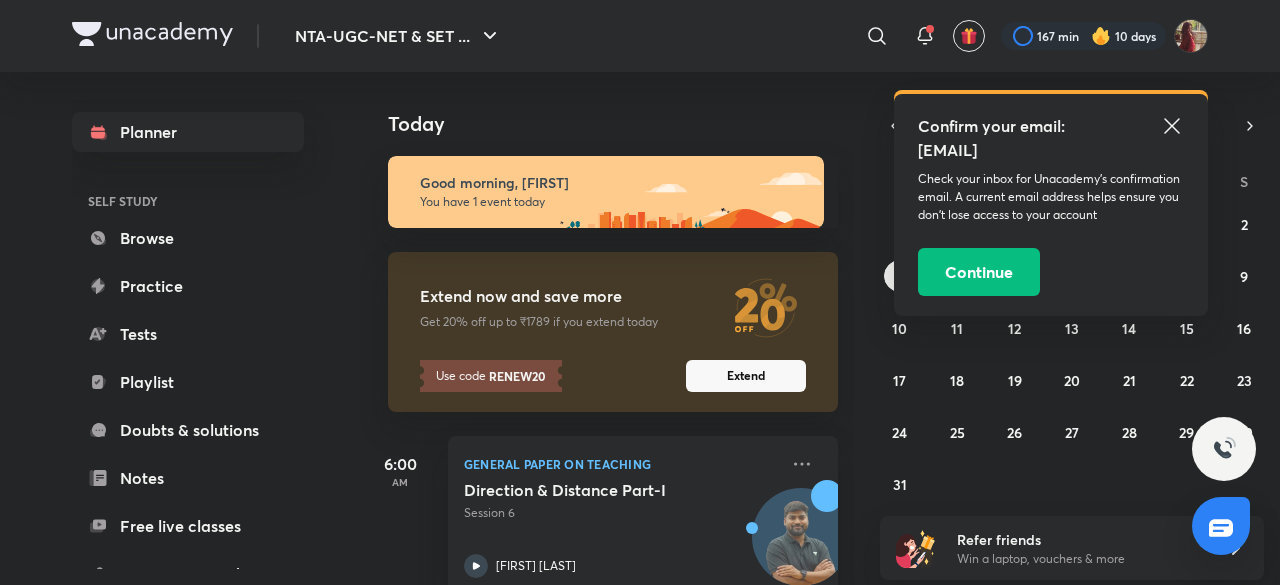 click 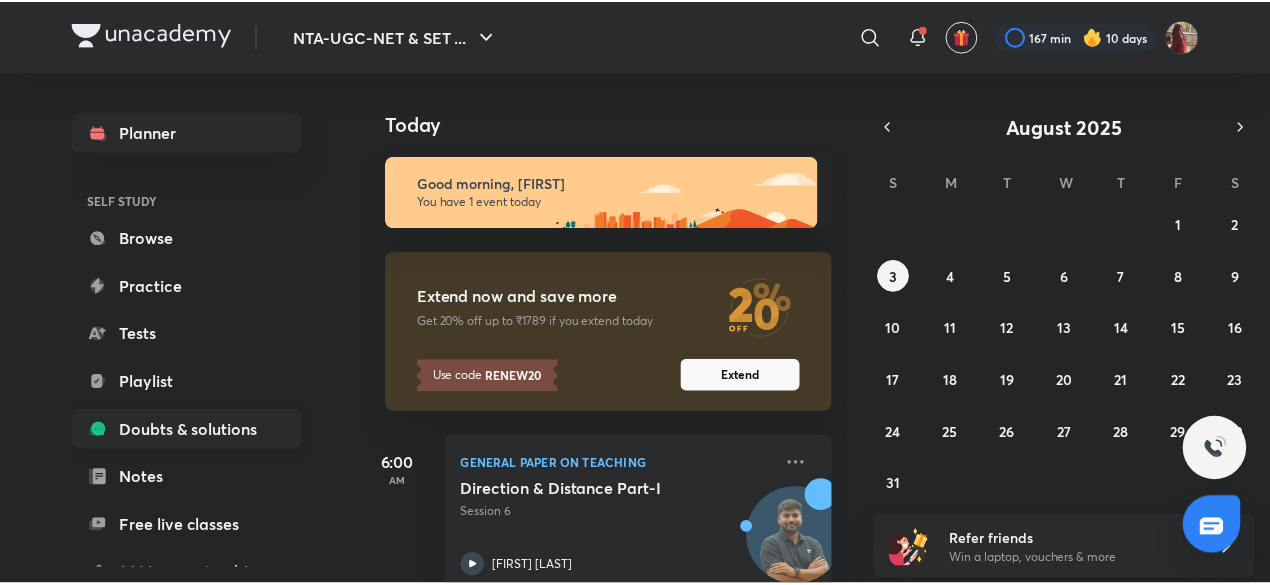 scroll, scrollTop: 218, scrollLeft: 0, axis: vertical 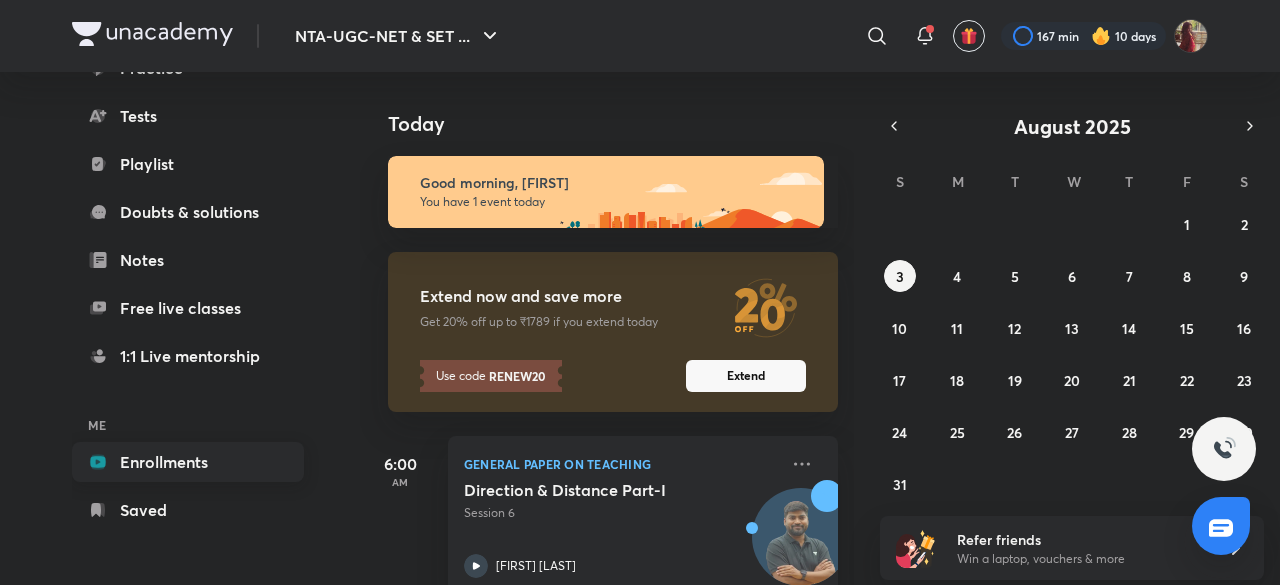 click on "Enrollments" at bounding box center (188, 462) 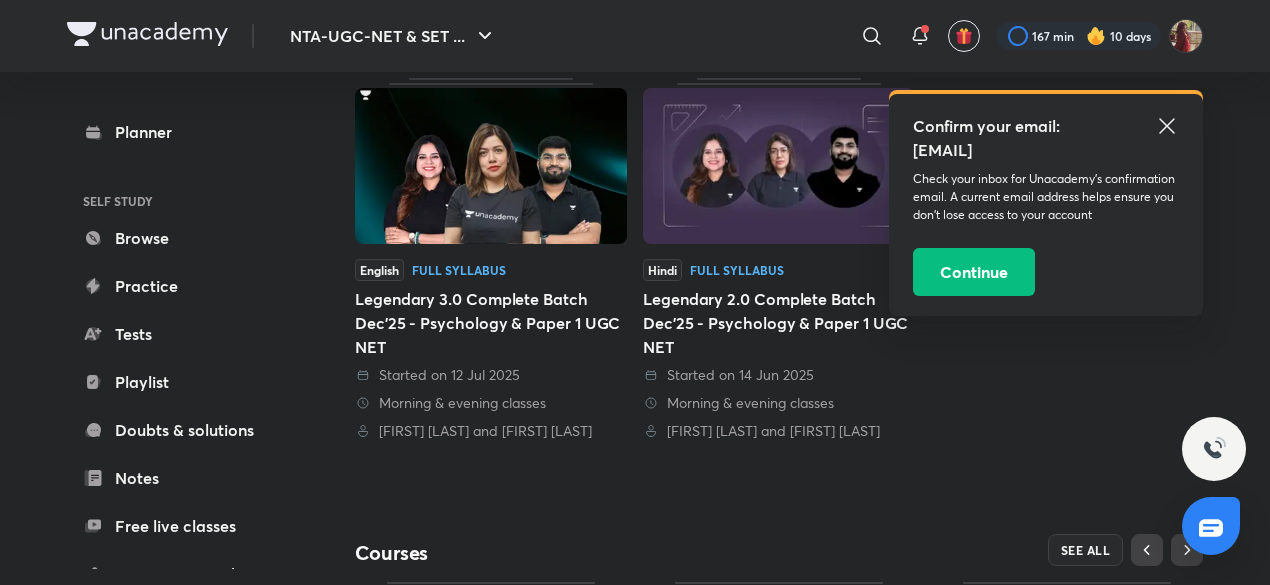 scroll, scrollTop: 466, scrollLeft: 0, axis: vertical 